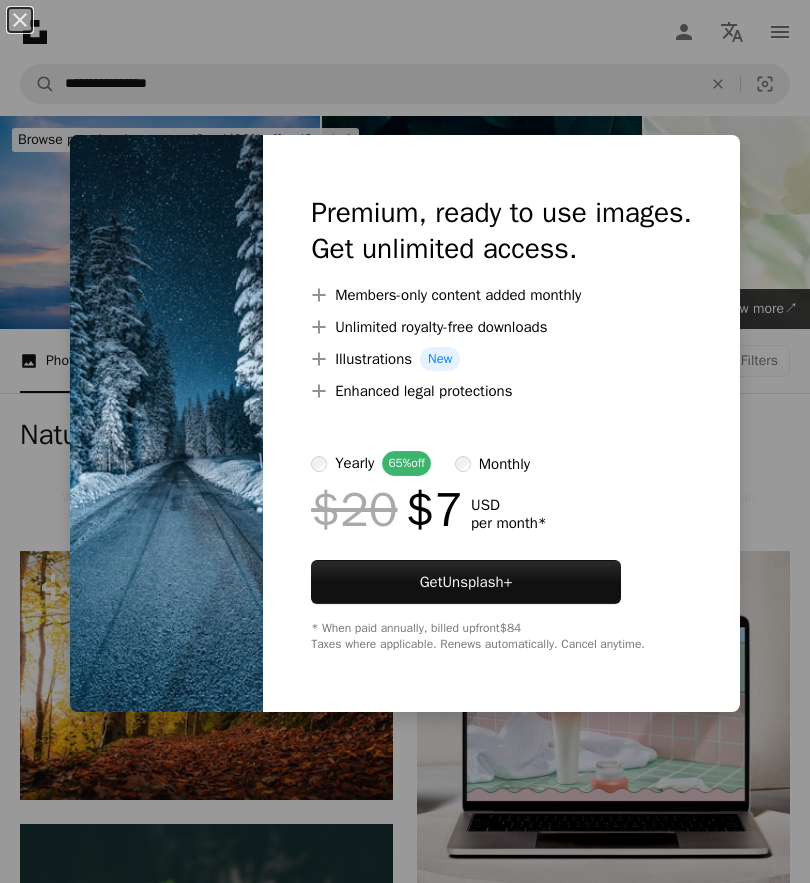 scroll, scrollTop: 7719, scrollLeft: 0, axis: vertical 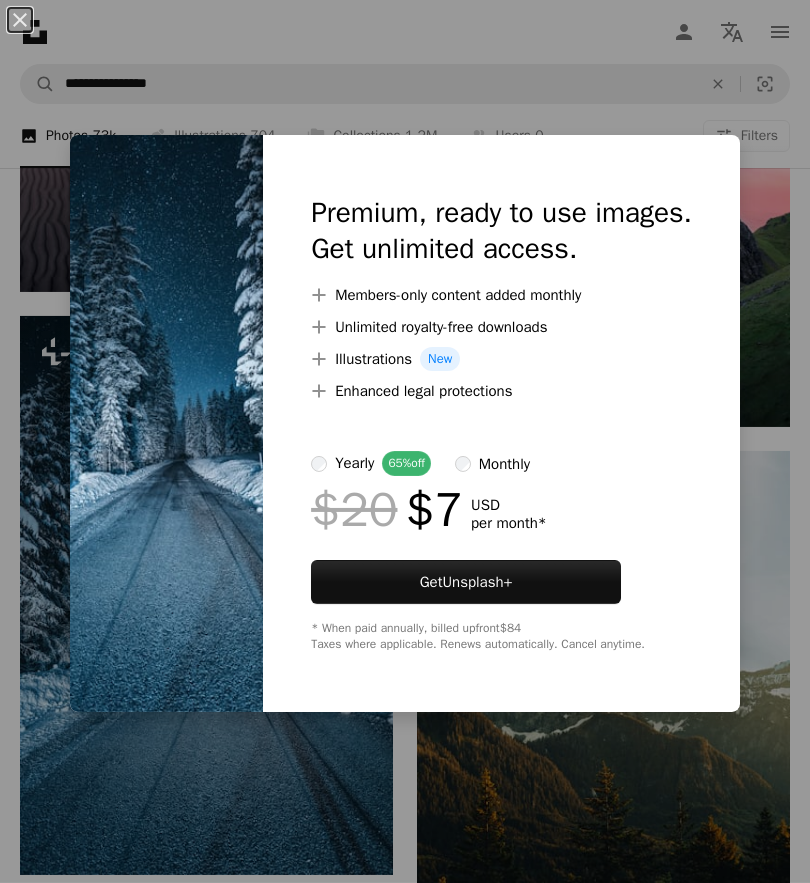 click on "An X shape Premium, ready to use images. Get unlimited access. A plus sign Members-only content added monthly A plus sign Unlimited royalty-free downloads A plus sign Illustrations  New A plus sign Enhanced legal protections yearly 65%  off monthly $20   $7 USD per month * Get  Unsplash+ * When paid annually, billed upfront  $84 Taxes where applicable. Renews automatically. Cancel anytime." at bounding box center [405, 441] 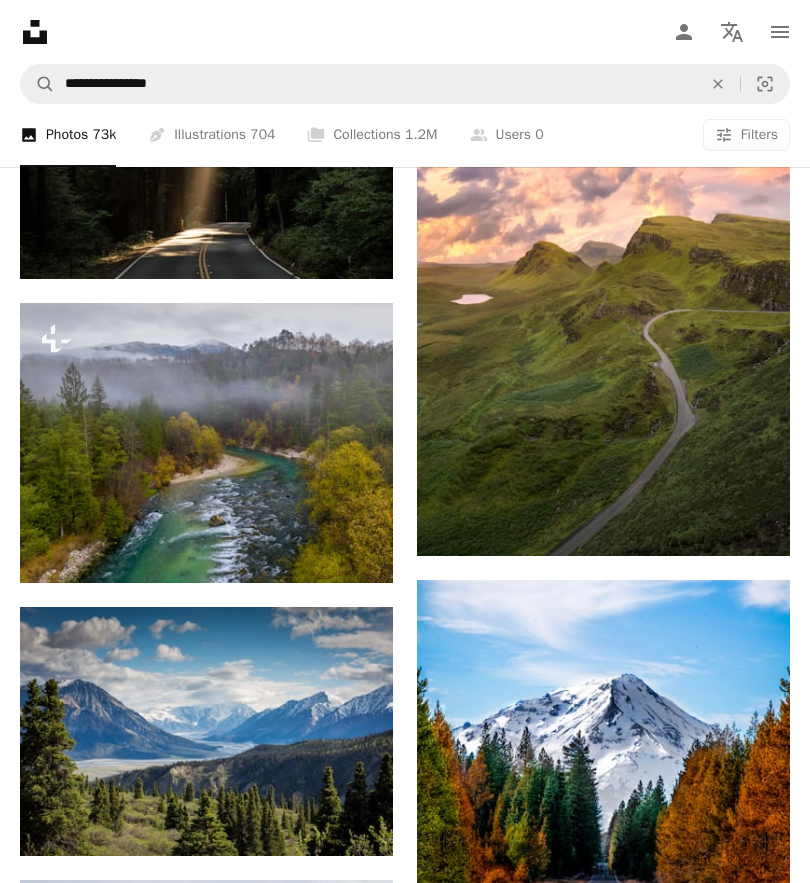 scroll, scrollTop: 2508, scrollLeft: 0, axis: vertical 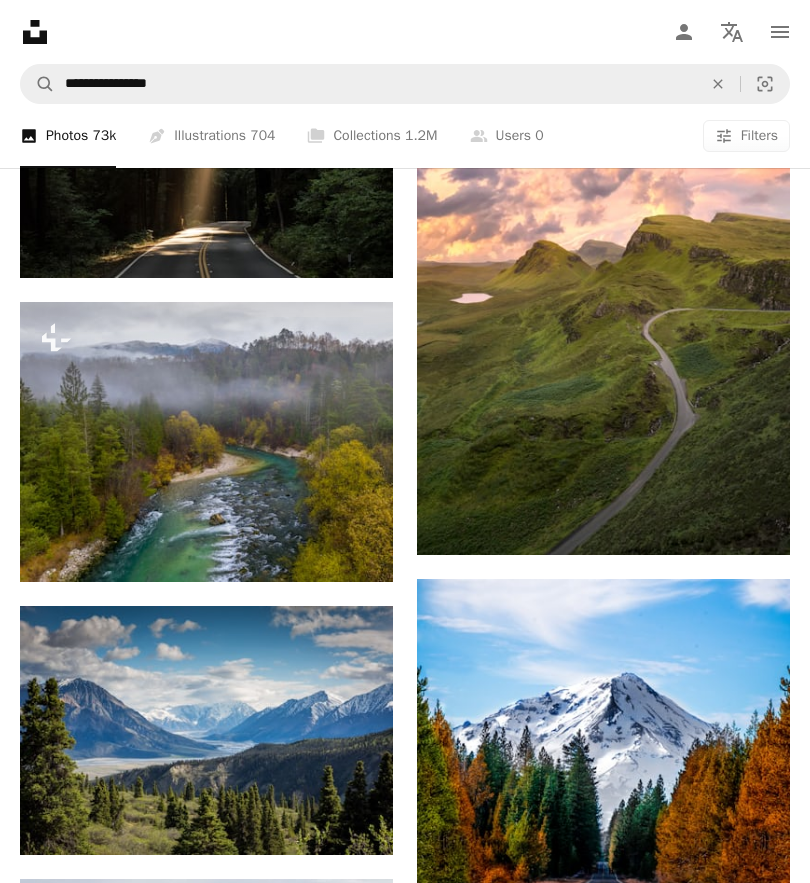 click on "A plus sign" 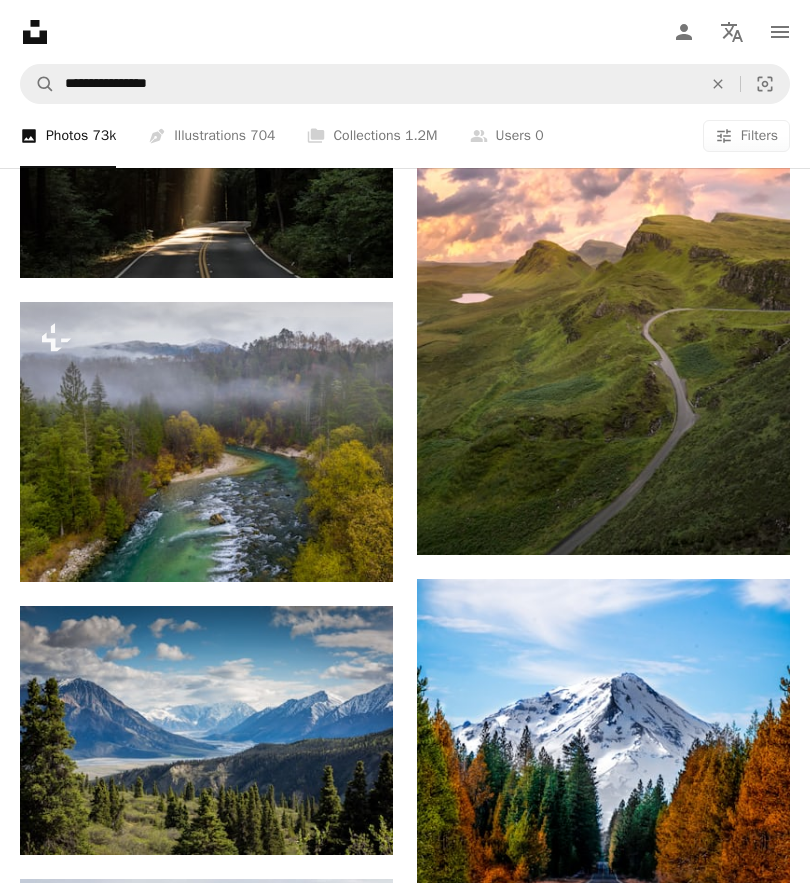 type on "**********" 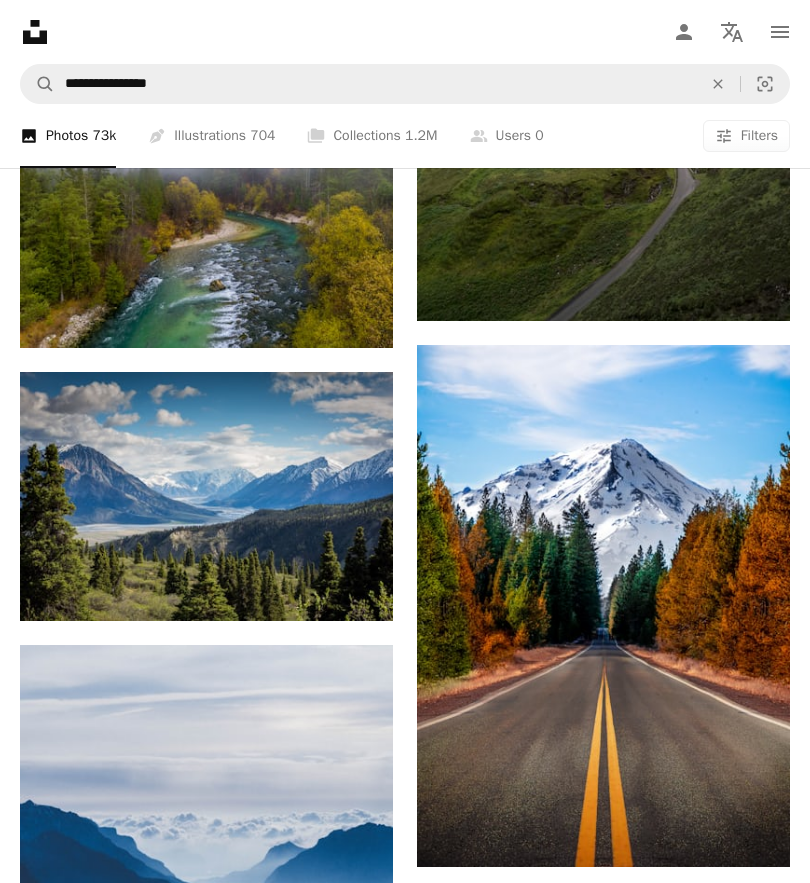 scroll, scrollTop: 2750, scrollLeft: 0, axis: vertical 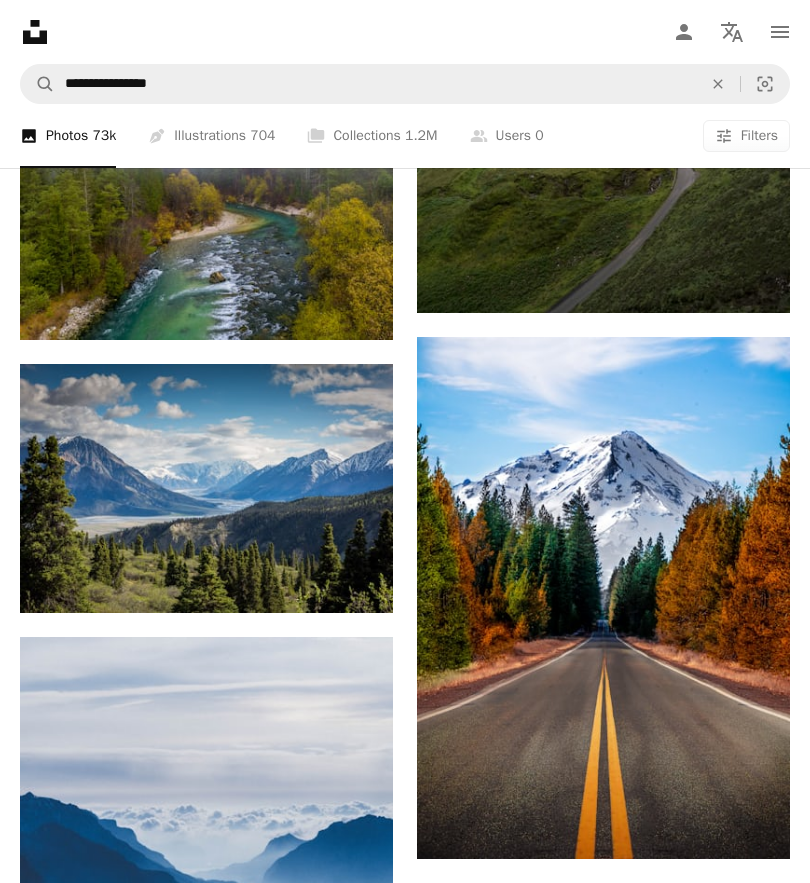 click on "A heart" 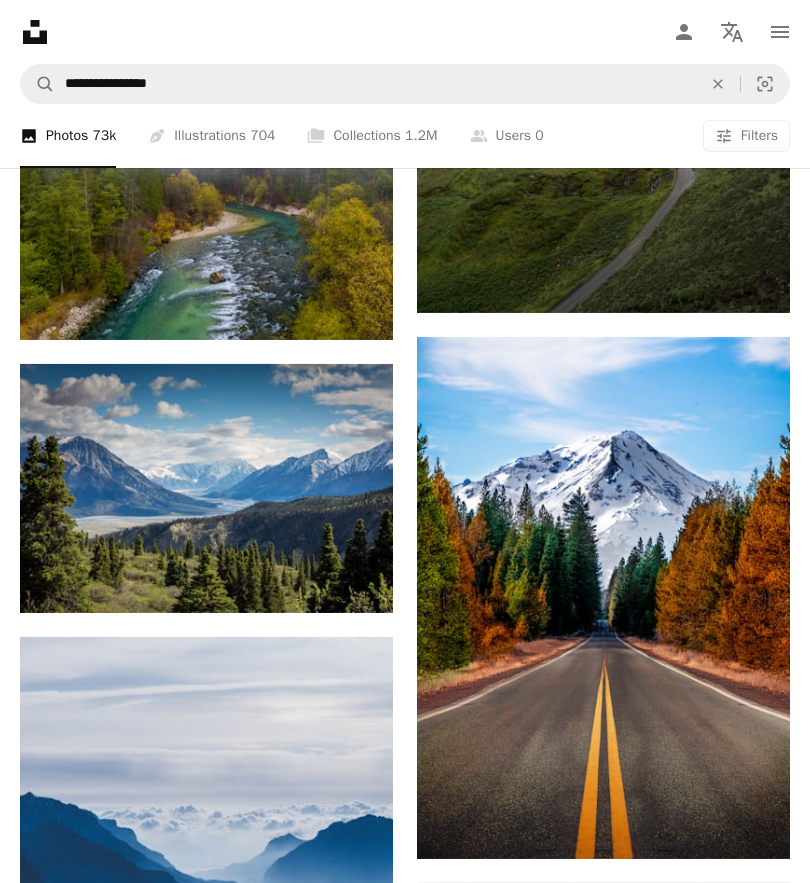 click on "An X shape Join Unsplash Already have an account?  Login First name Last name Email Username  (only letters, numbers and underscores) Password  (min. 8 char) Join By joining, you agree to the  Terms  and  Privacy Policy ." at bounding box center [405, 11796] 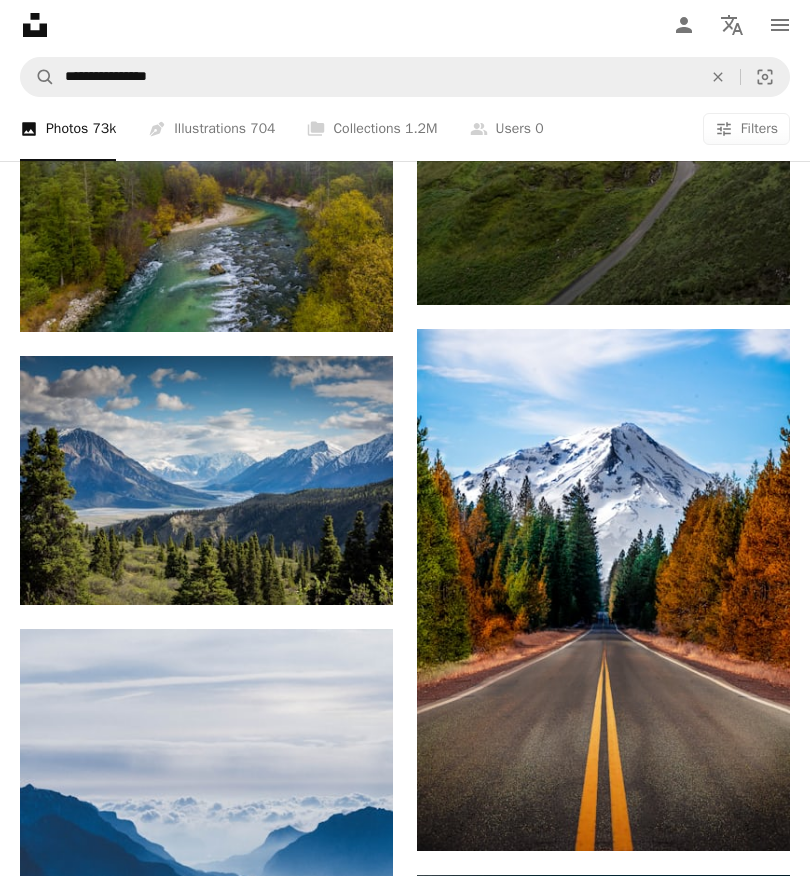 scroll, scrollTop: 2757, scrollLeft: 0, axis: vertical 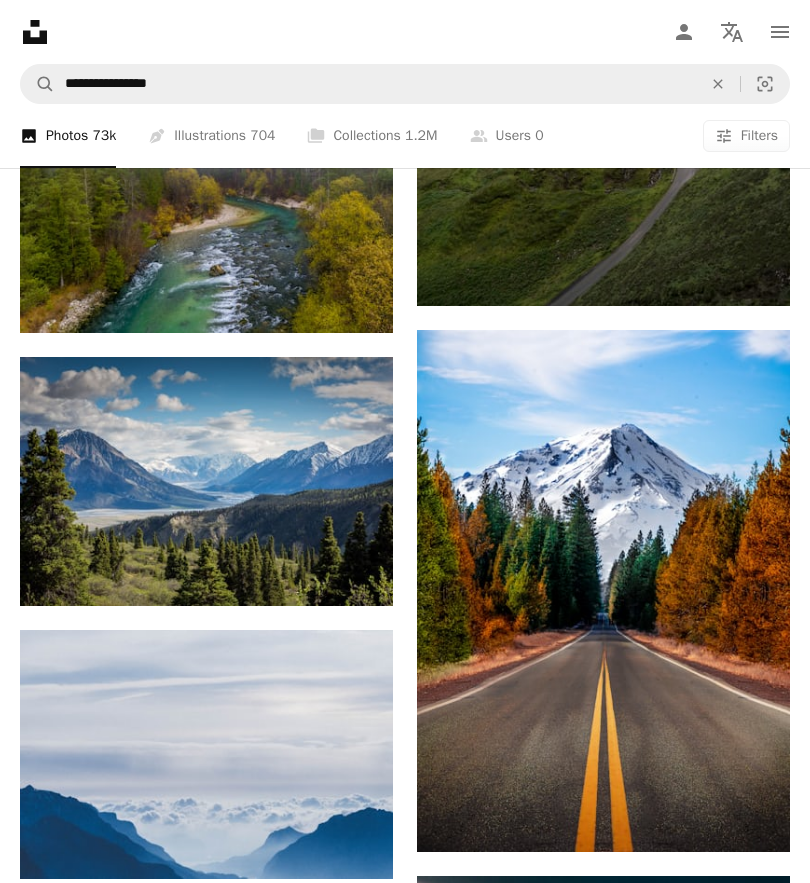 click on "Arrow pointing down" 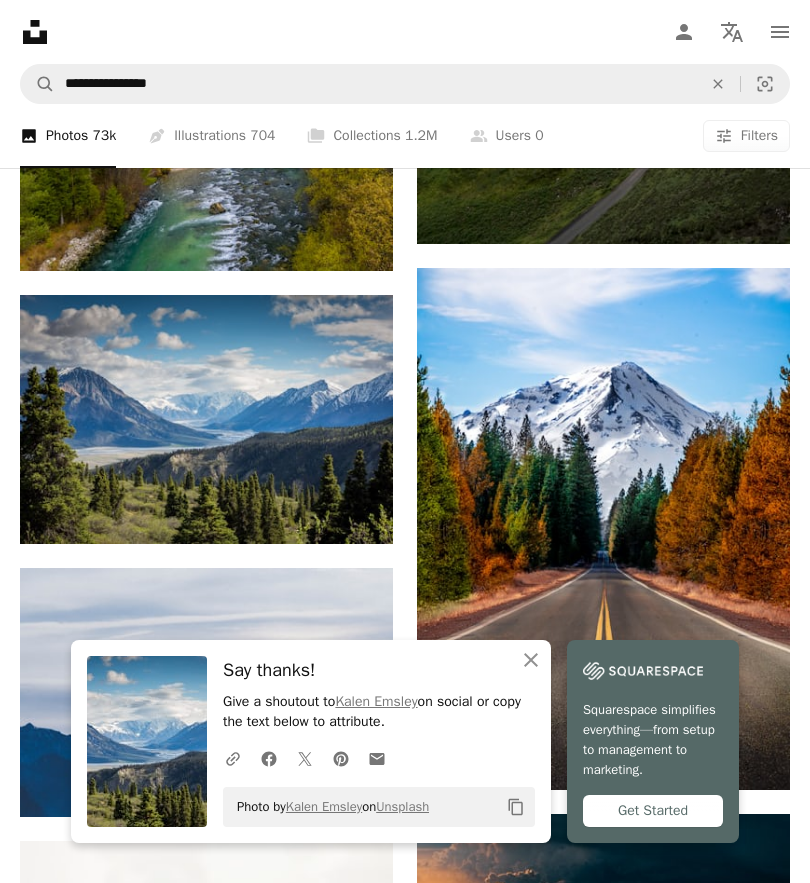 click on "Get Started" at bounding box center [653, 811] 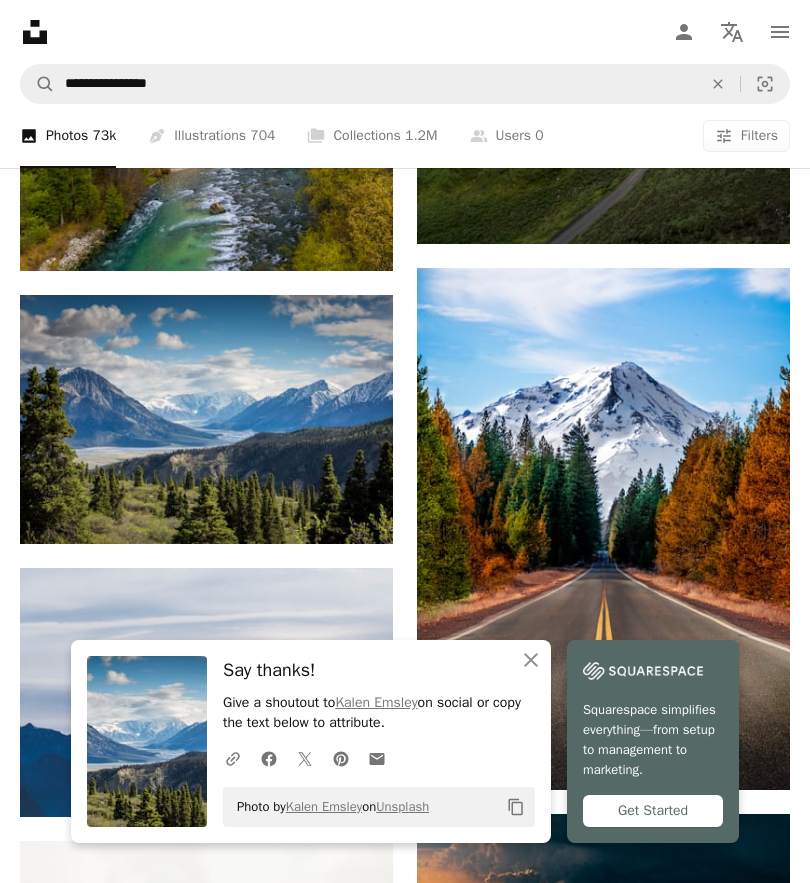 scroll, scrollTop: 2820, scrollLeft: 0, axis: vertical 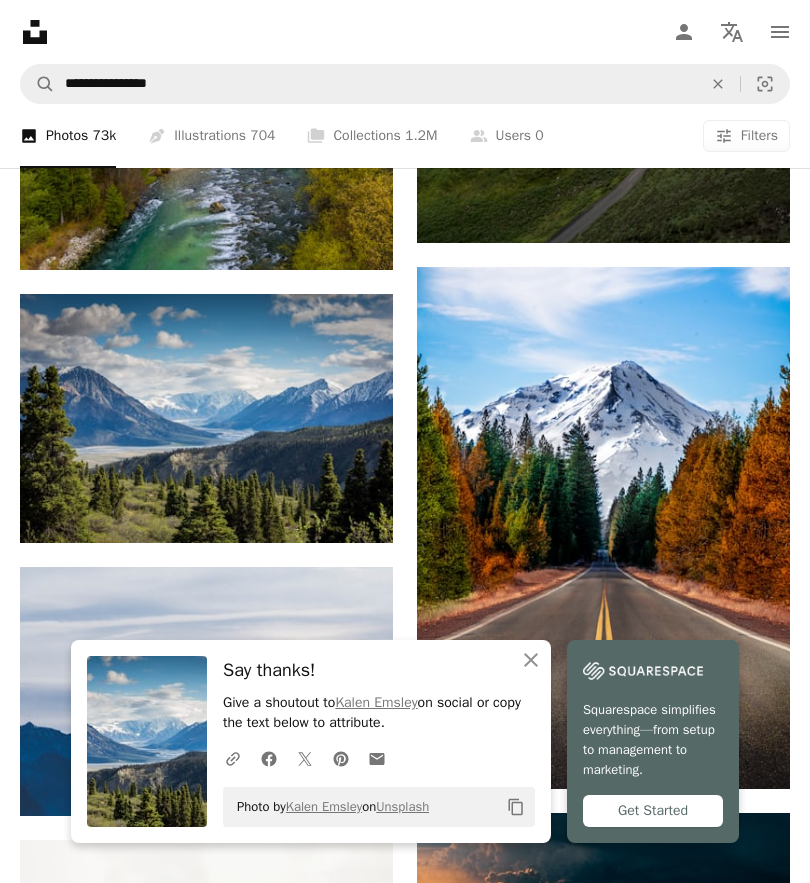 click 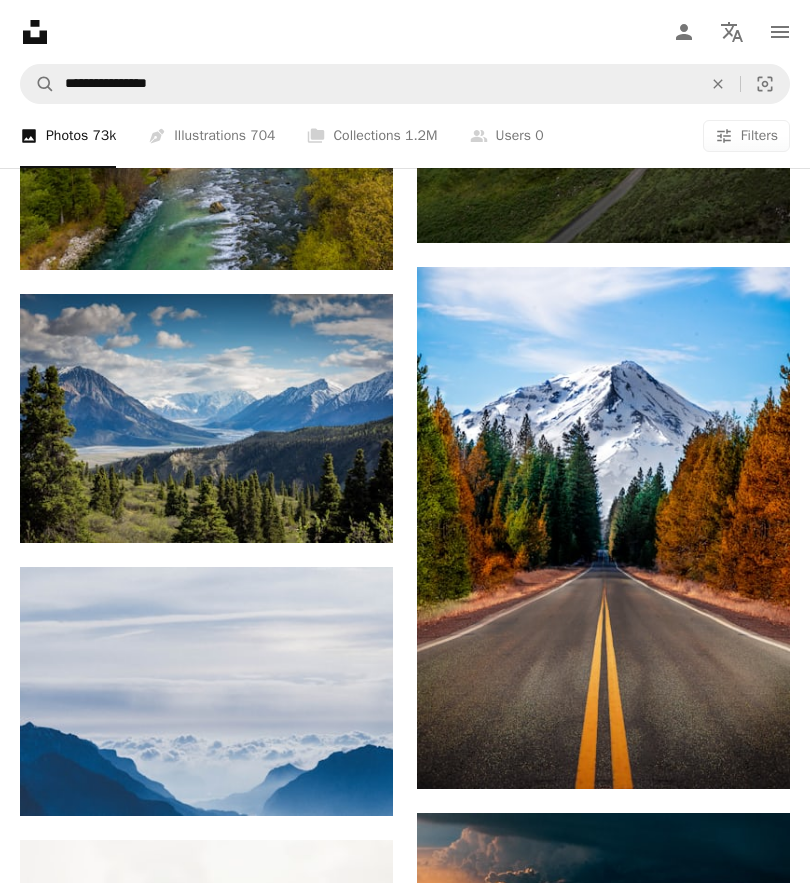 click on "A plus sign" at bounding box center [353, 330] 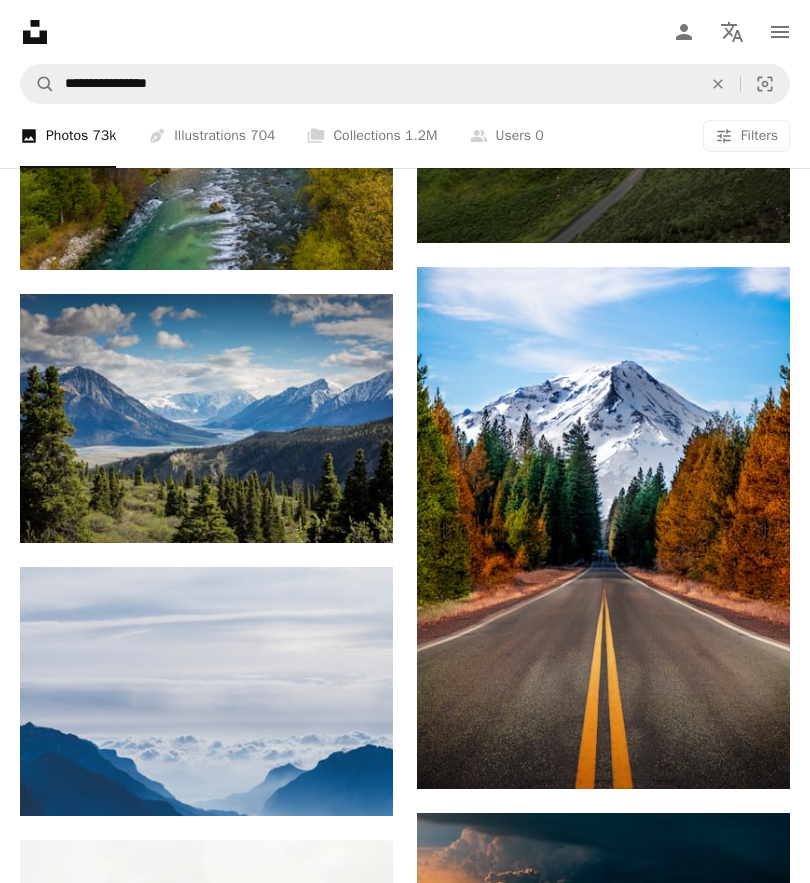type on "**********" 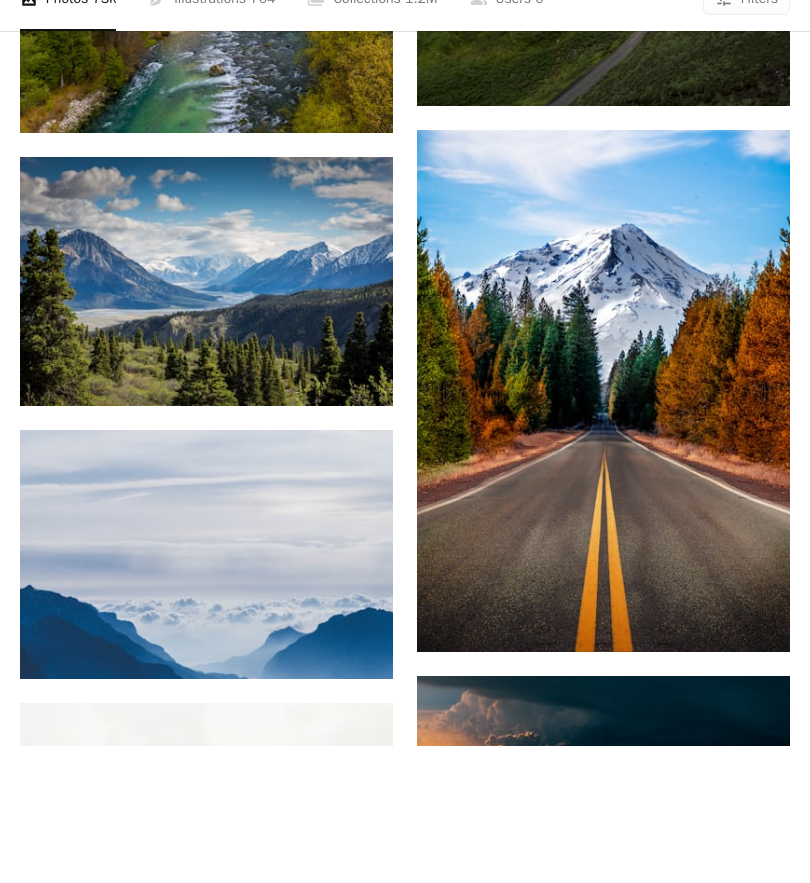 click on "Join" at bounding box center [475, 12012] 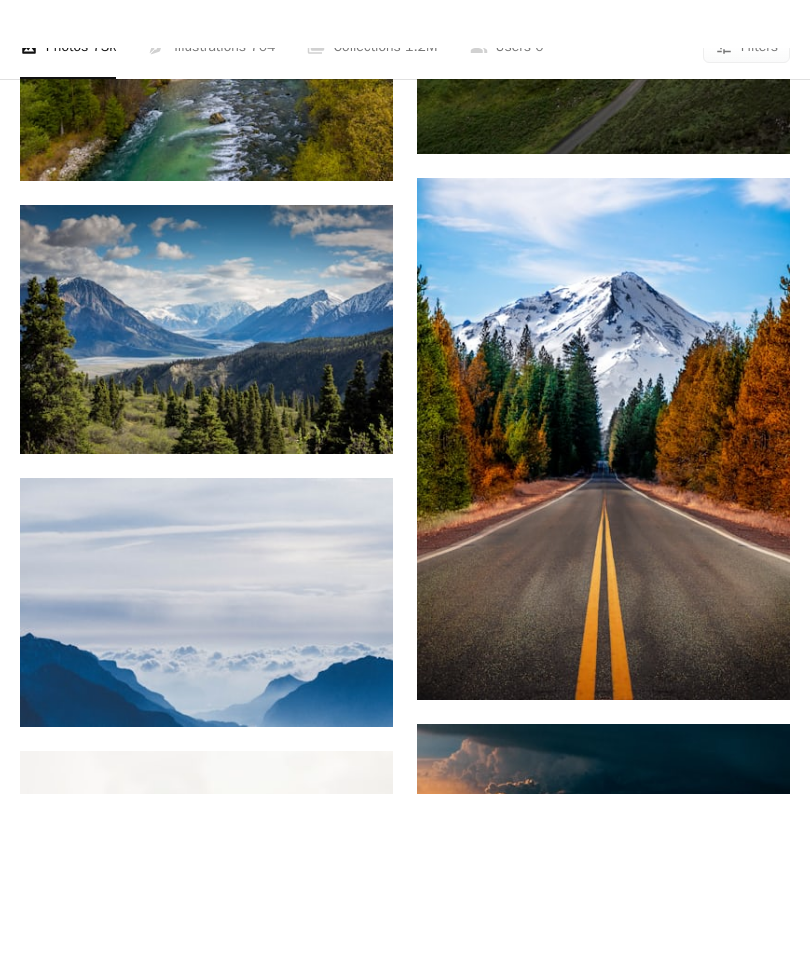 scroll, scrollTop: 3018, scrollLeft: 0, axis: vertical 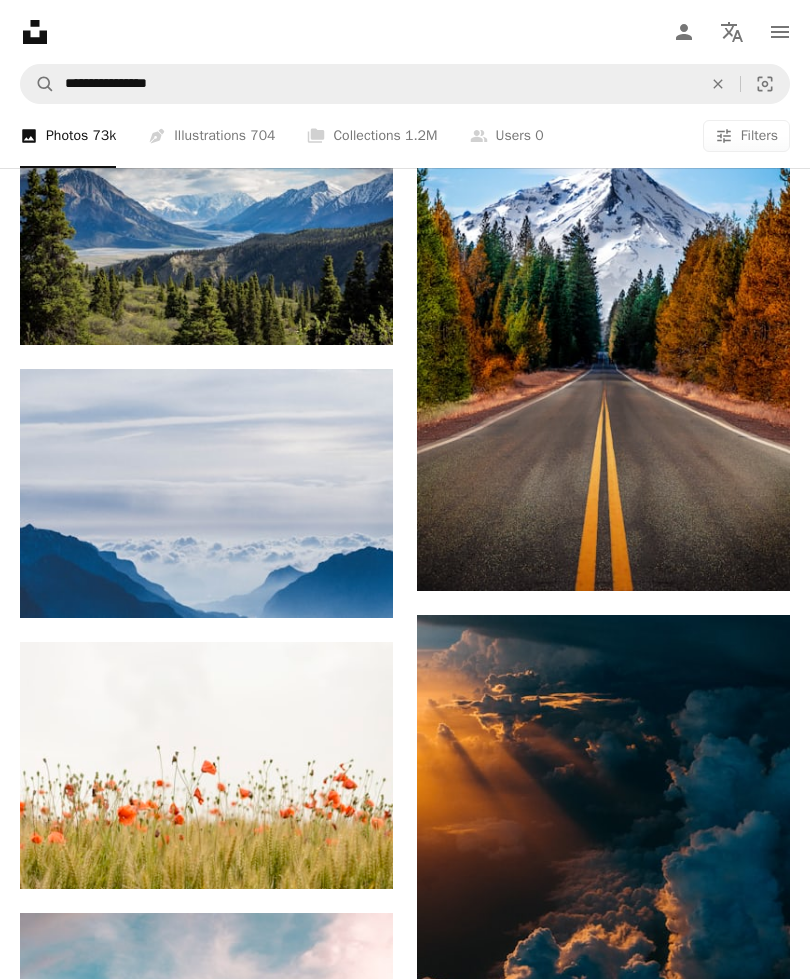 click on "*********" at bounding box center [475, 11586] 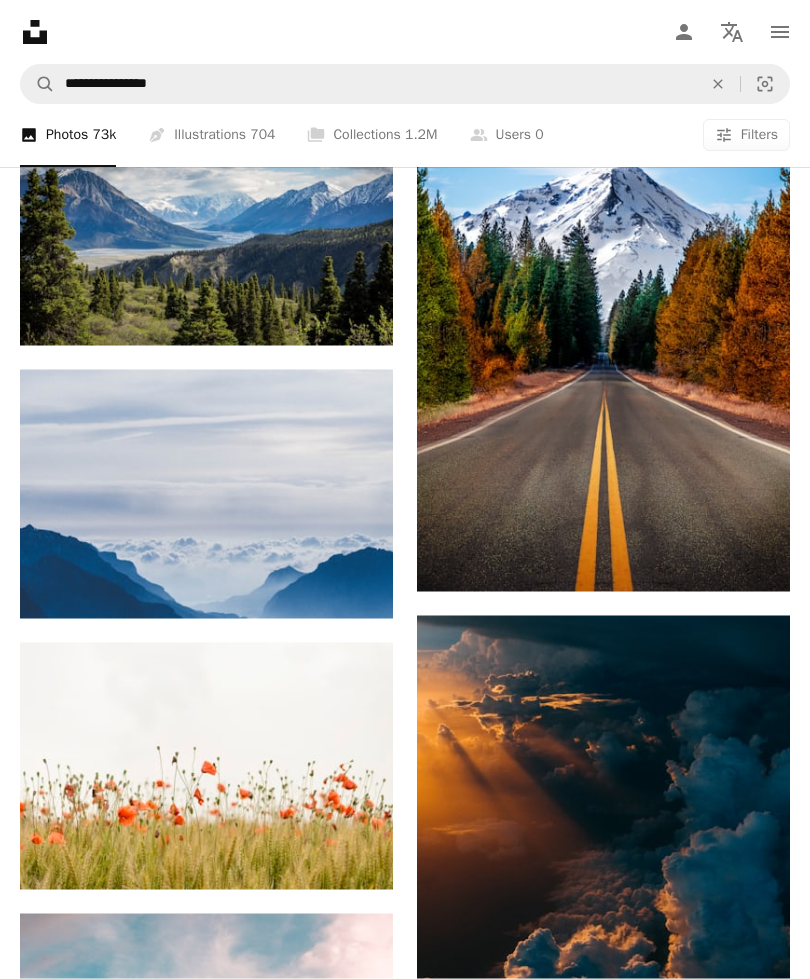 type 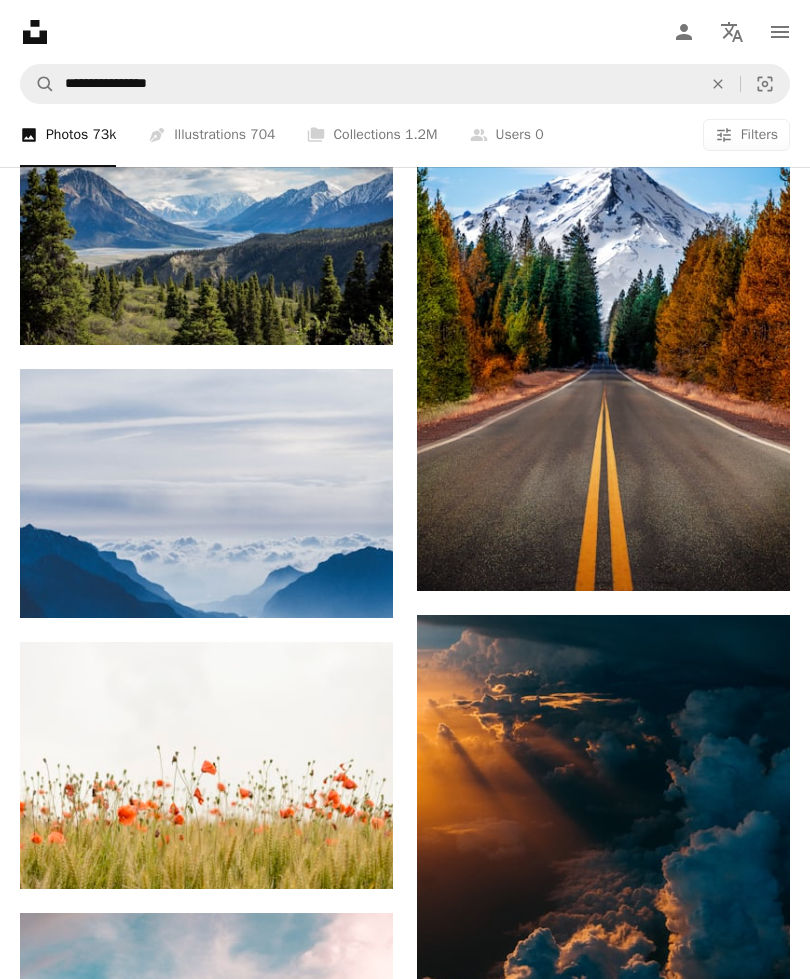 scroll, scrollTop: 3018, scrollLeft: 0, axis: vertical 